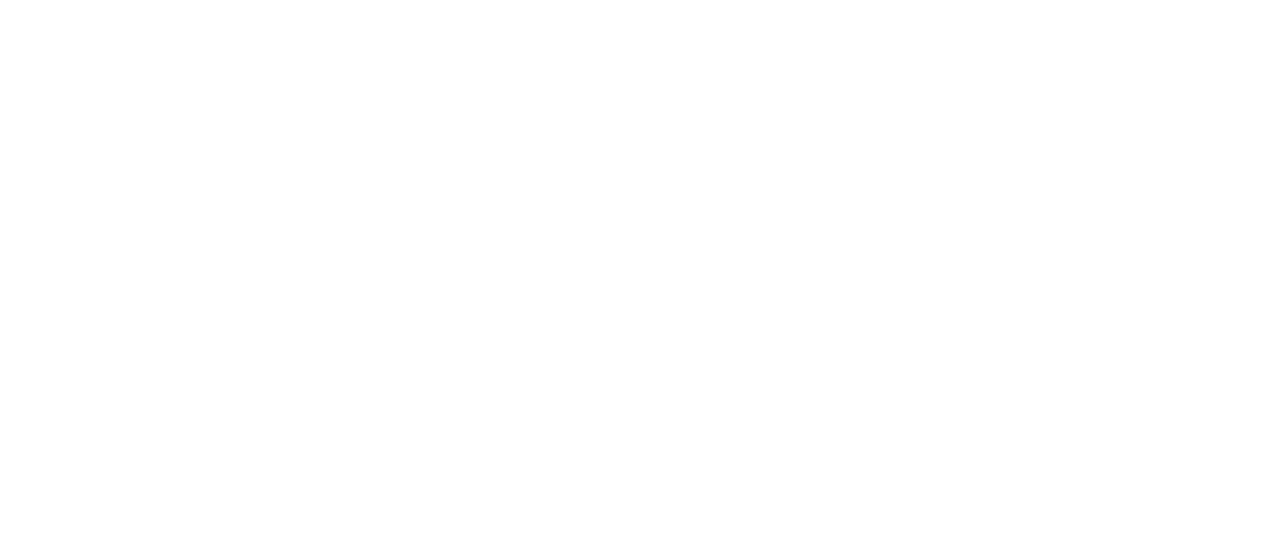 scroll, scrollTop: 0, scrollLeft: 0, axis: both 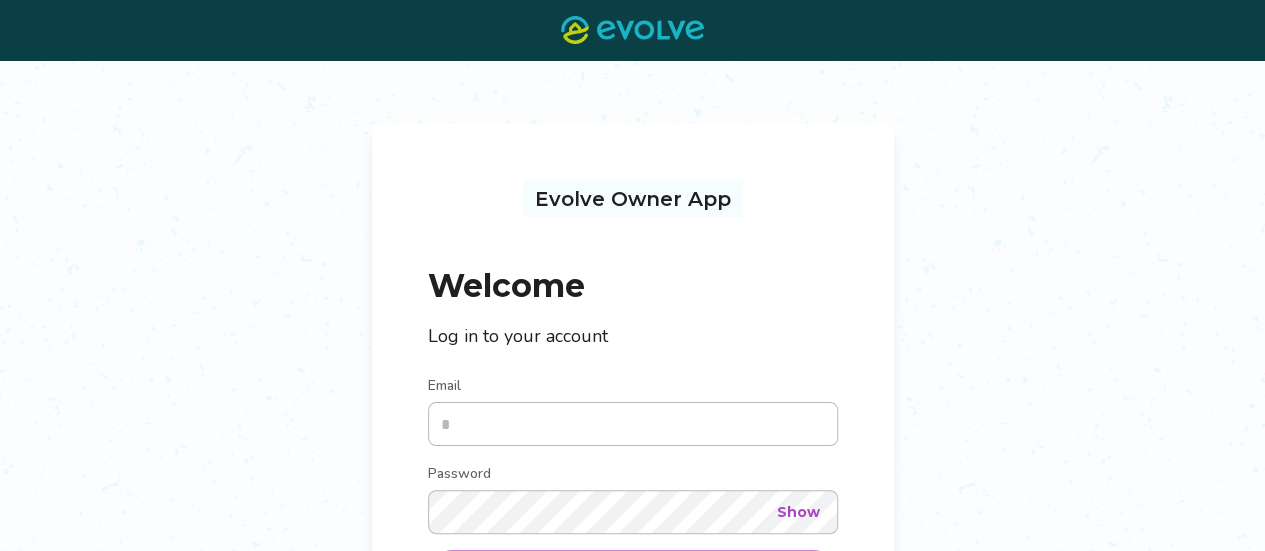 type on "**********" 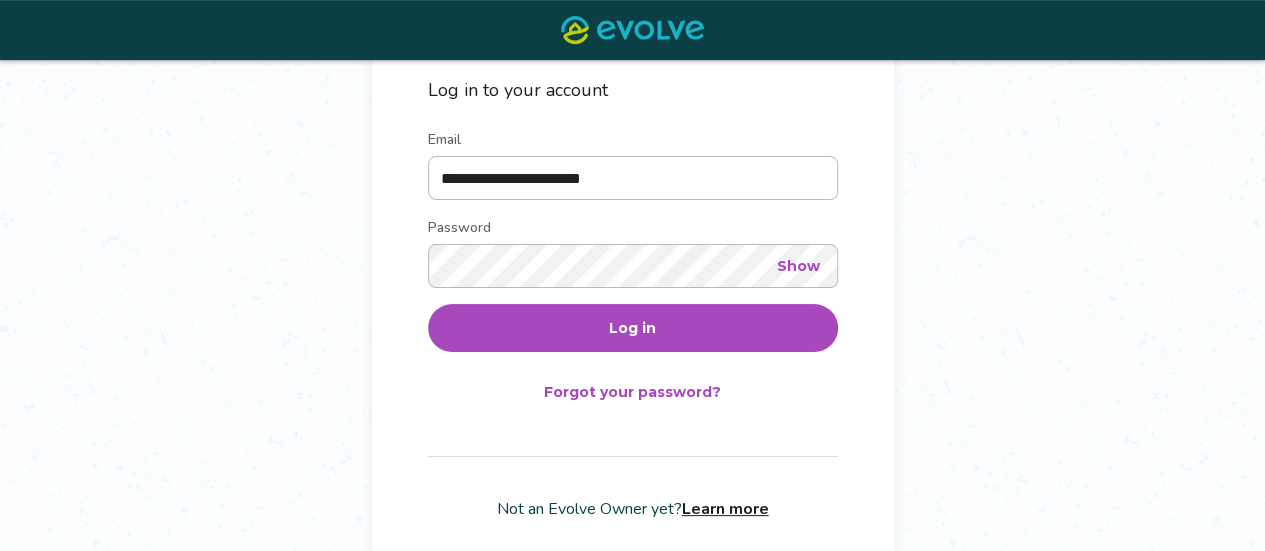 scroll, scrollTop: 250, scrollLeft: 0, axis: vertical 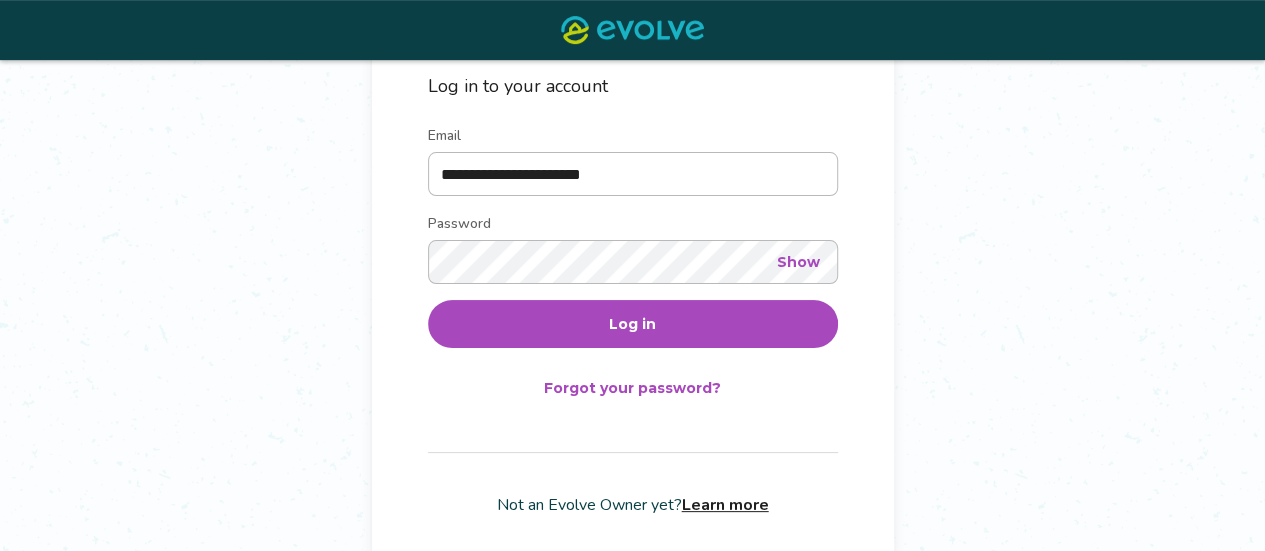 click on "Log in" at bounding box center [632, 324] 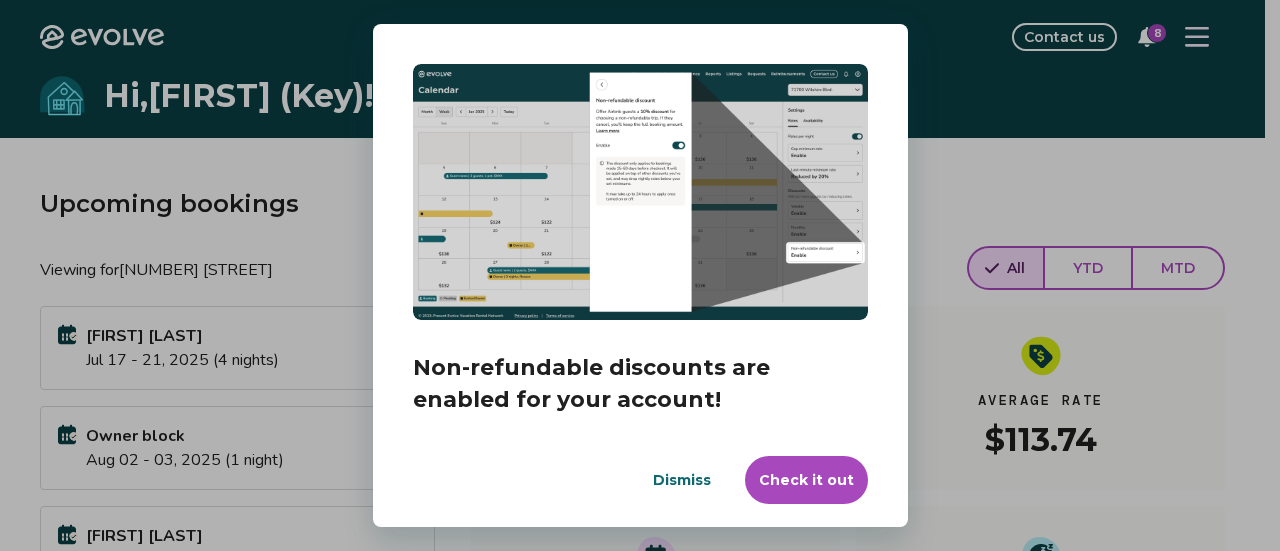 click on "Dismiss" at bounding box center [682, 480] 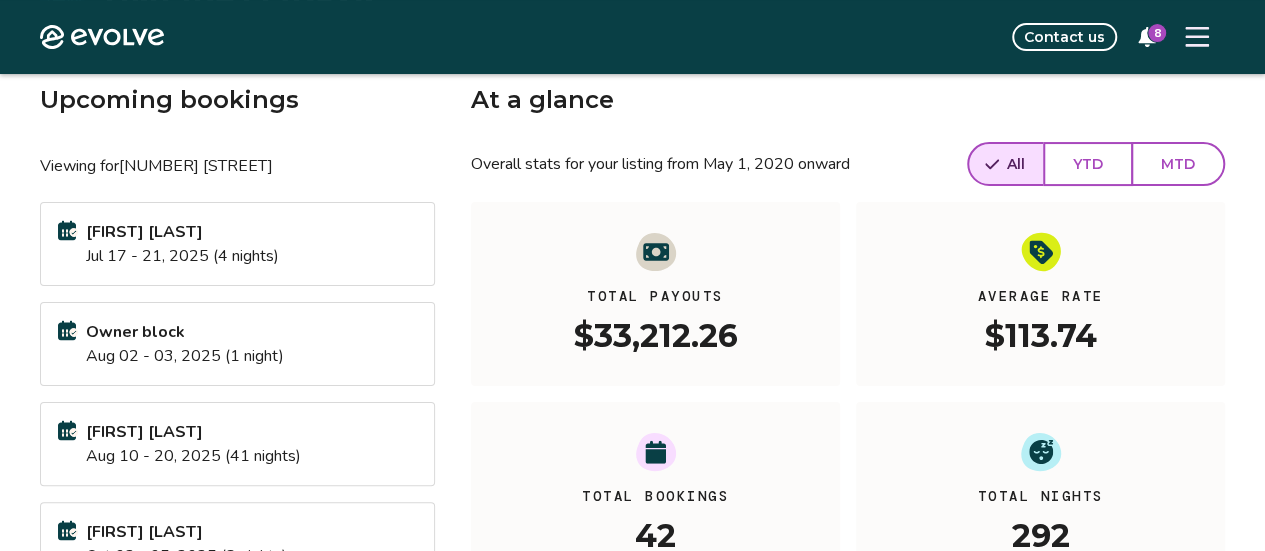 scroll, scrollTop: 160, scrollLeft: 0, axis: vertical 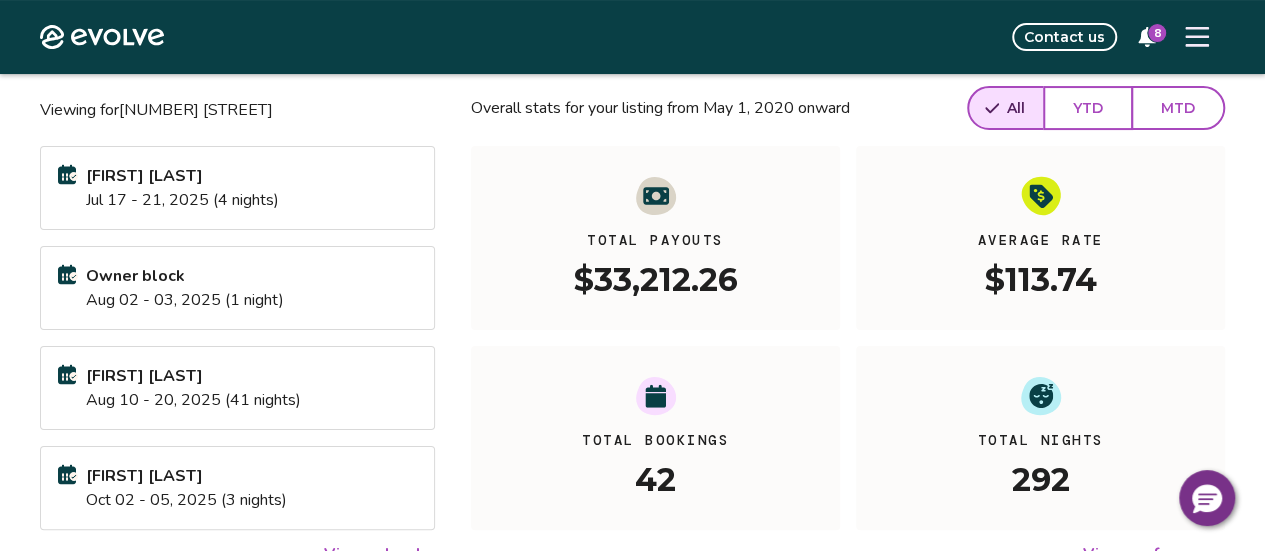 click on "42" at bounding box center [655, 478] 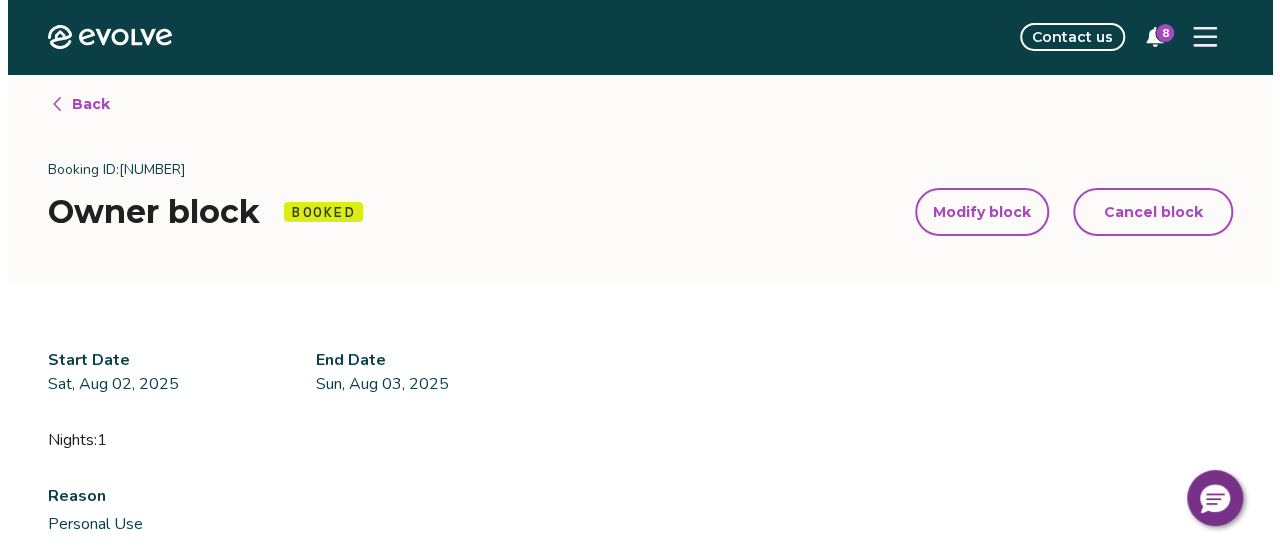 scroll, scrollTop: 0, scrollLeft: 0, axis: both 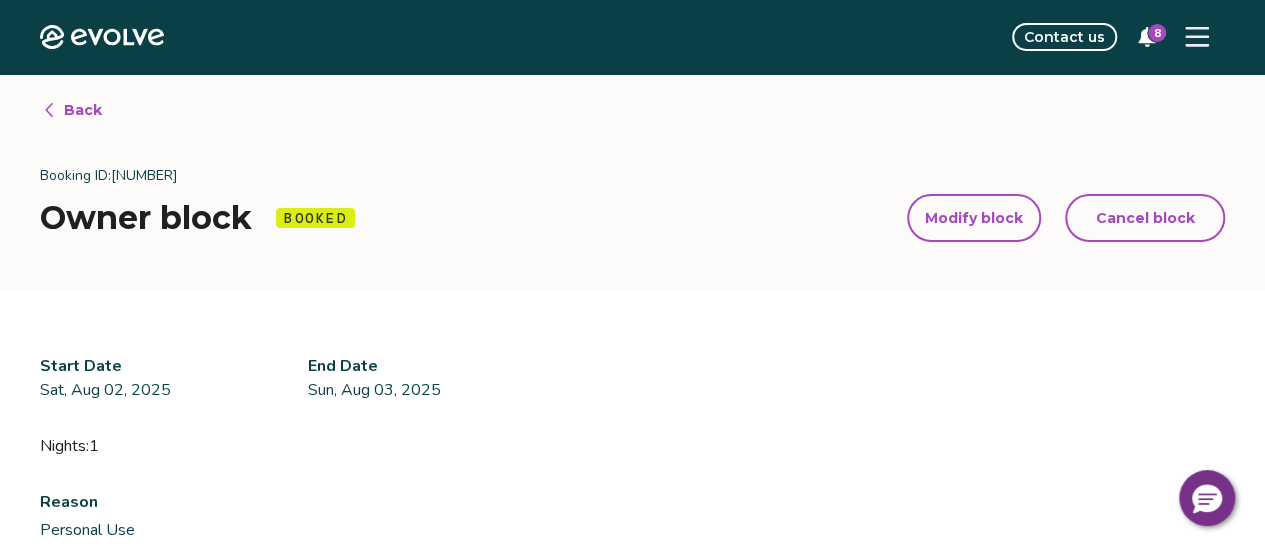 click on "Modify block" at bounding box center (974, 218) 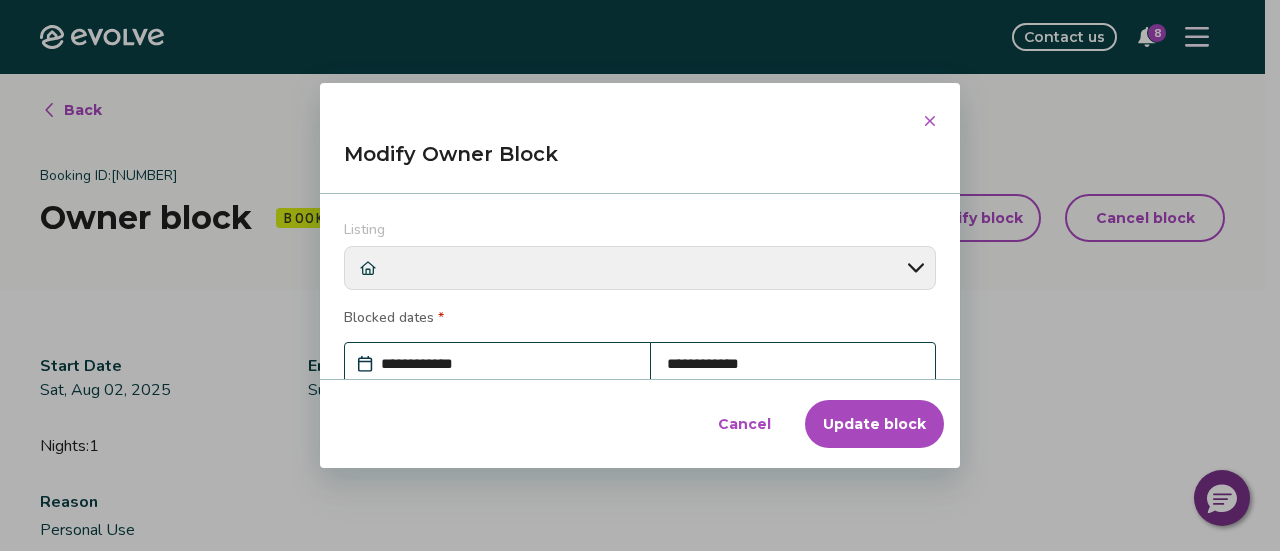 scroll, scrollTop: 297, scrollLeft: 0, axis: vertical 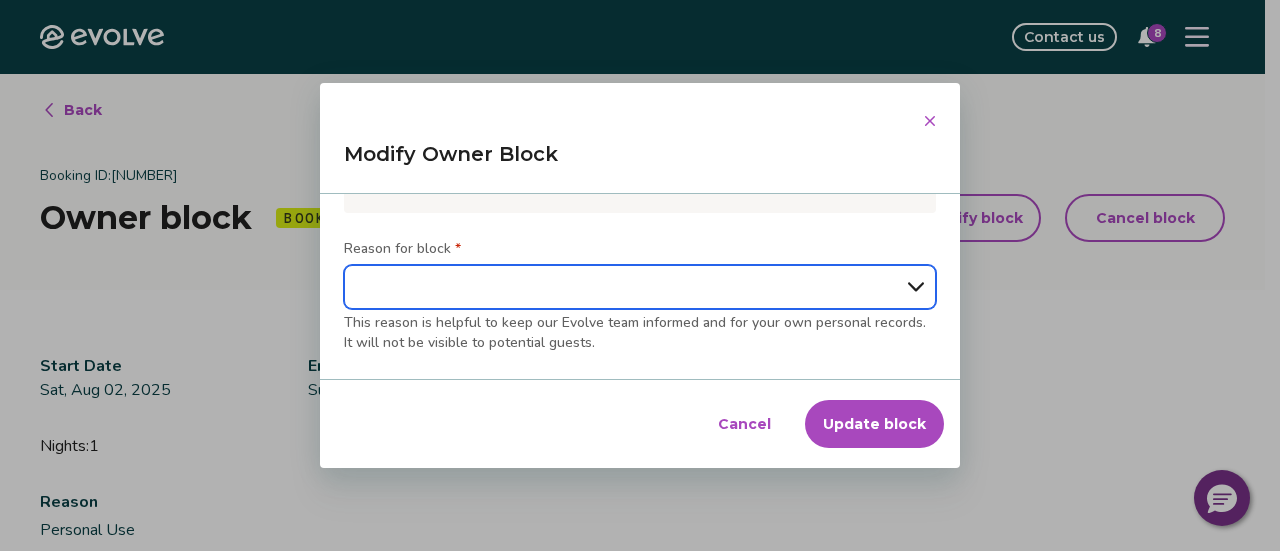 click on "**********" at bounding box center [640, 287] 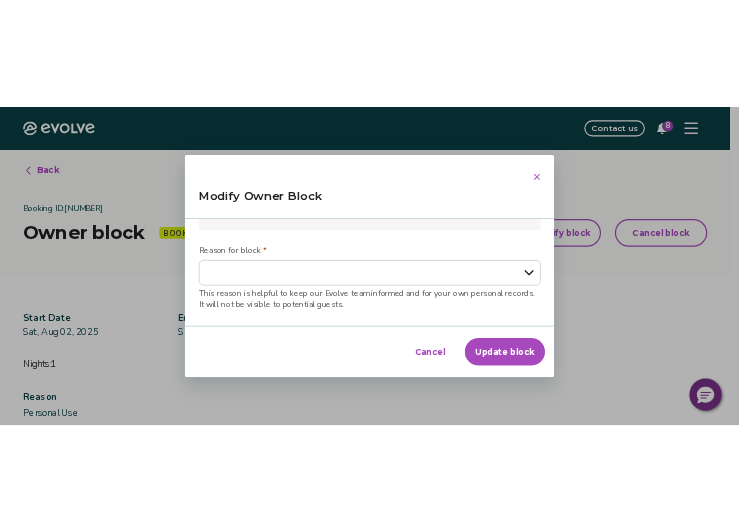 scroll, scrollTop: 134, scrollLeft: 0, axis: vertical 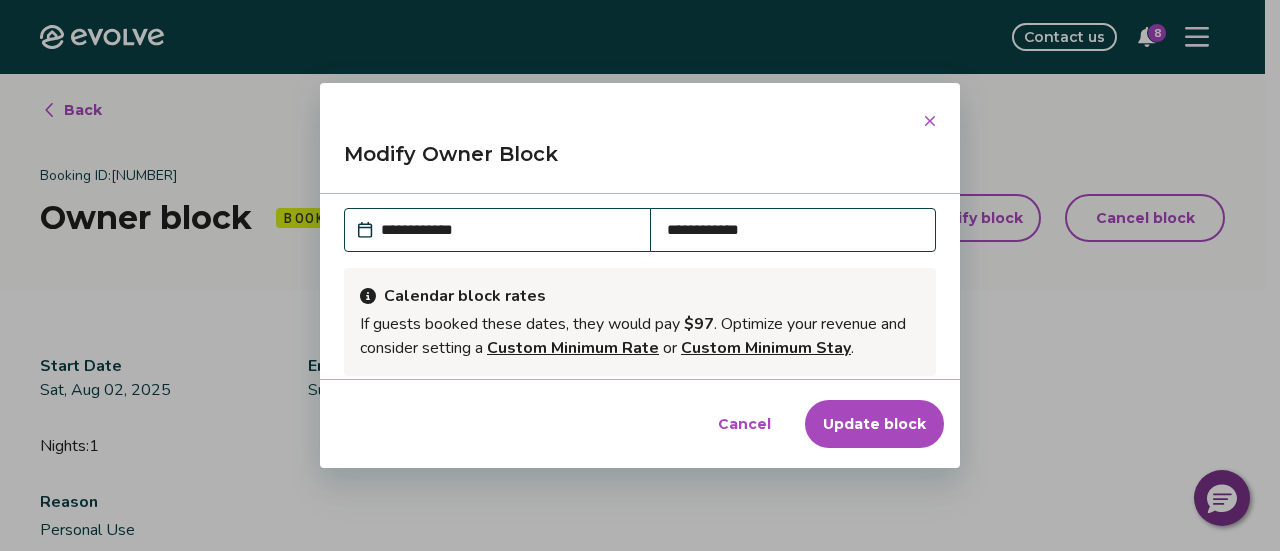 click on "**********" at bounding box center [507, 230] 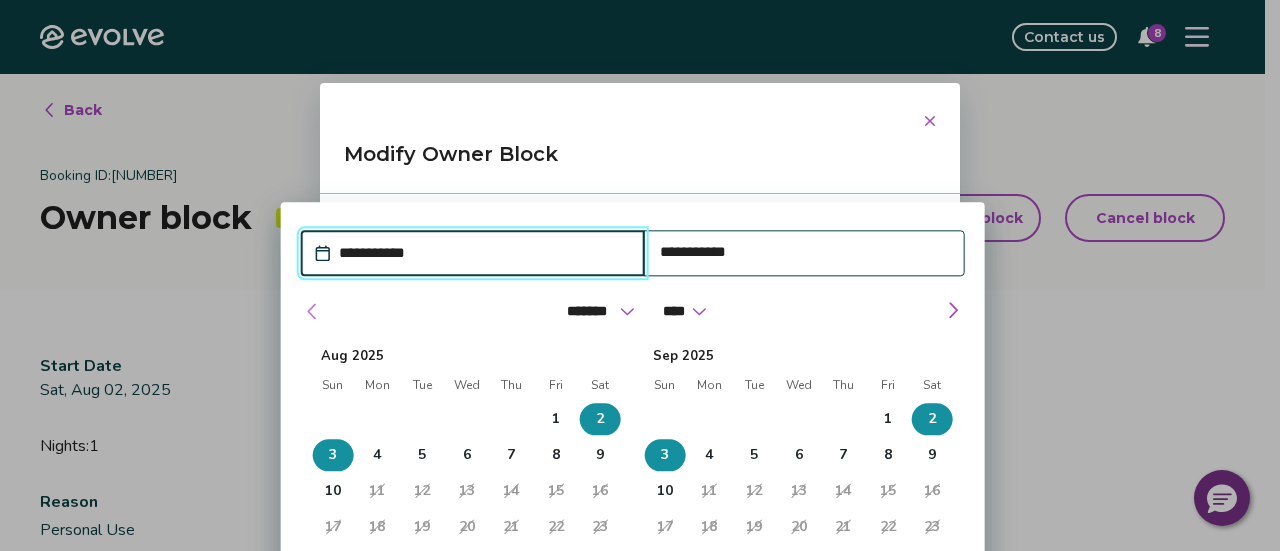 click at bounding box center [313, 311] 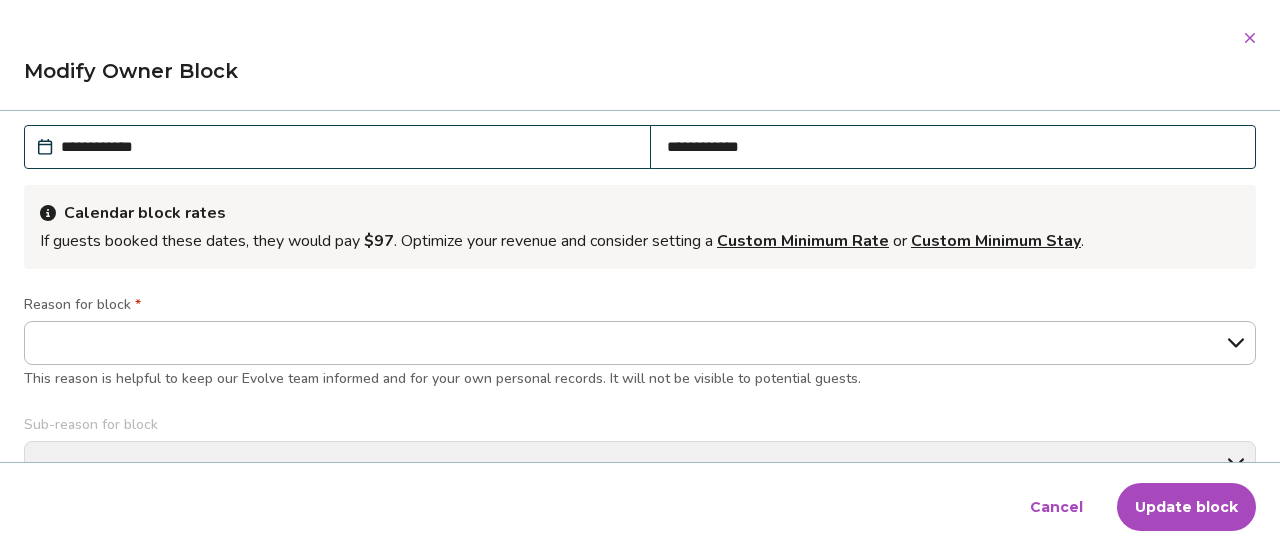 type on "*" 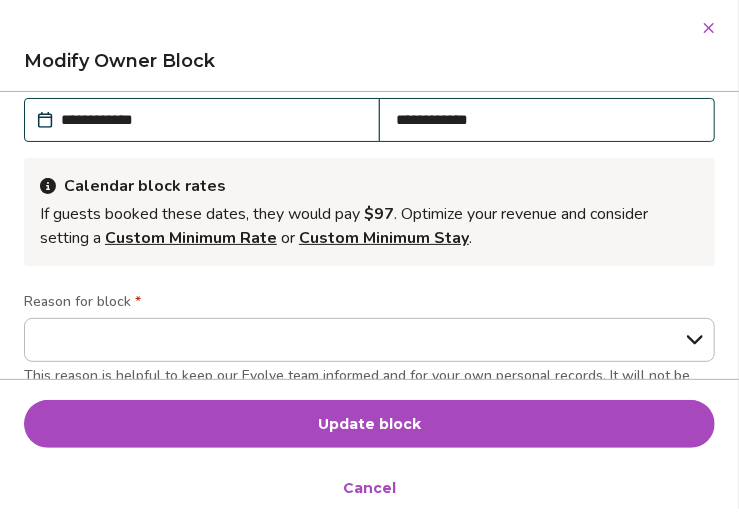 click on "**********" at bounding box center [212, 120] 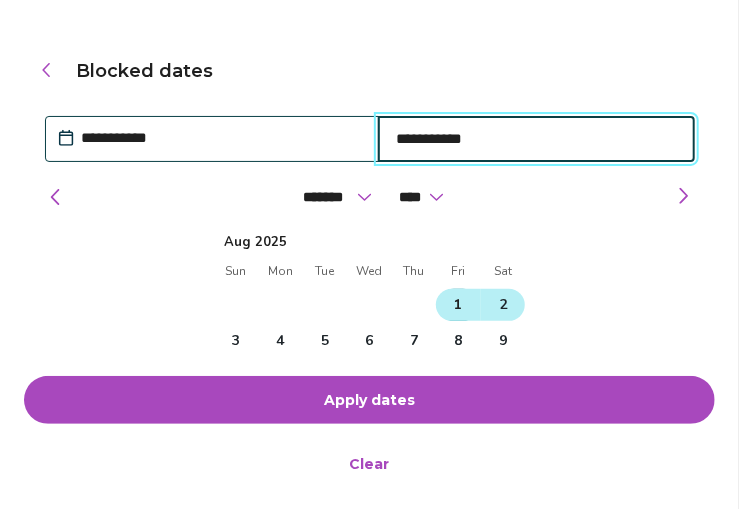 click on "1" at bounding box center [459, 305] 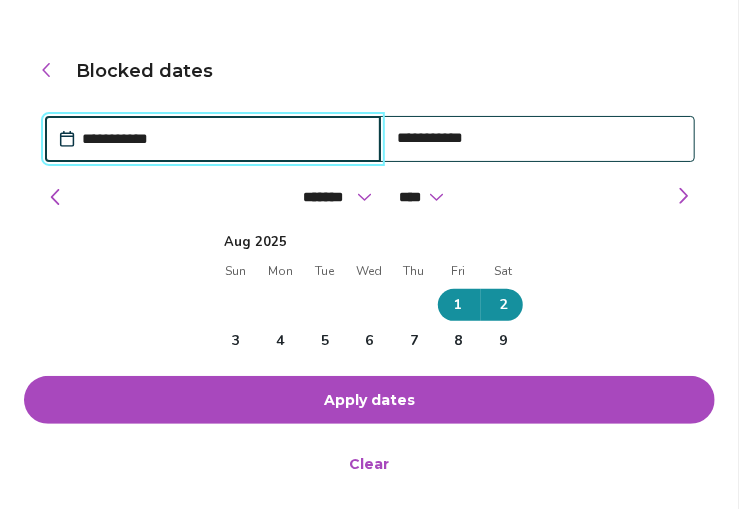 type on "*" 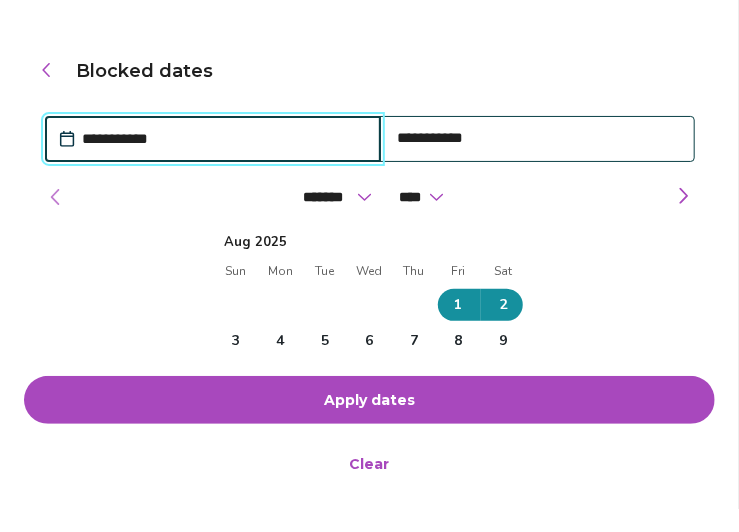 click at bounding box center [56, 197] 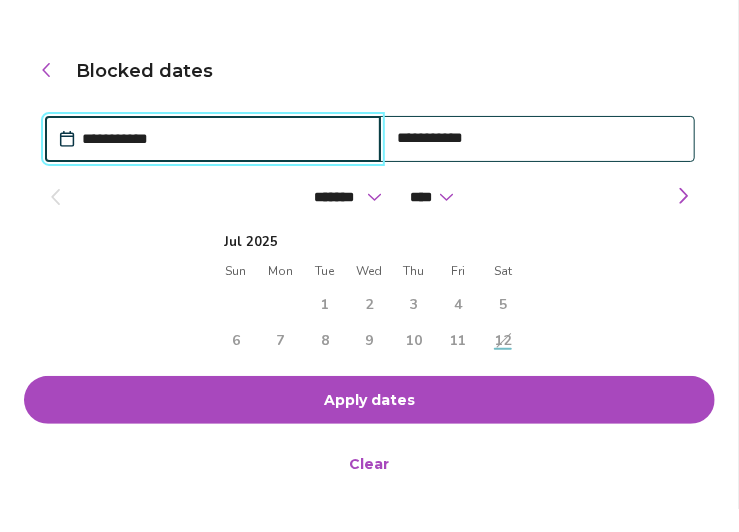 click on "**********" at bounding box center [223, 139] 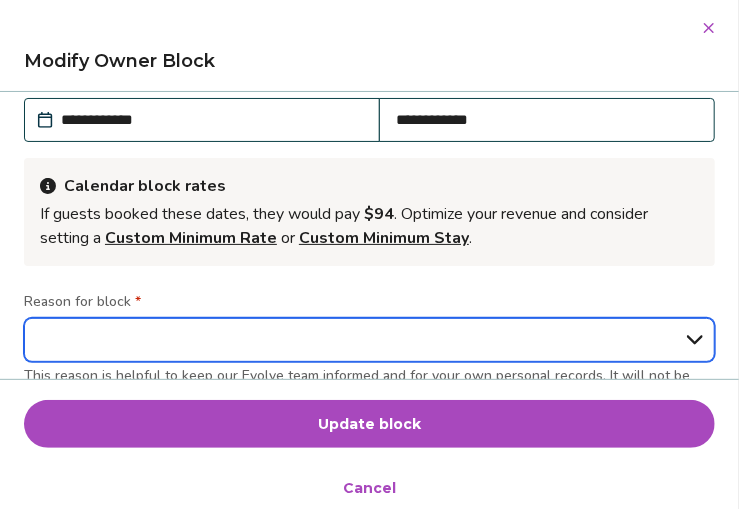 click on "**********" at bounding box center (369, 340) 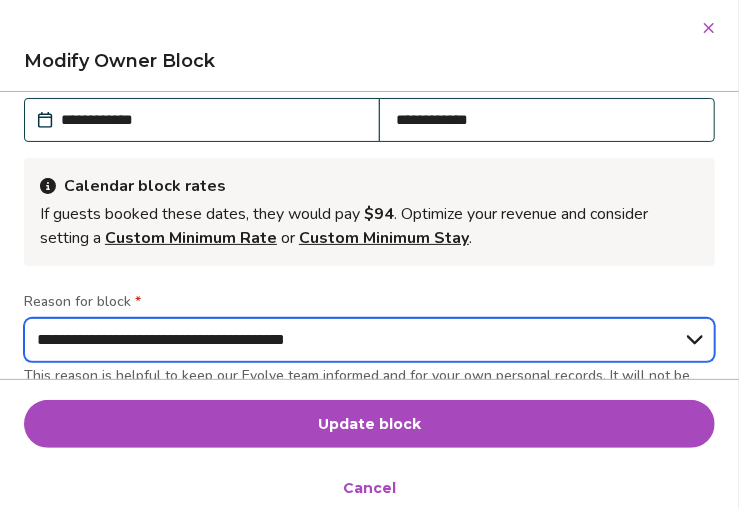 click on "**********" at bounding box center (369, 340) 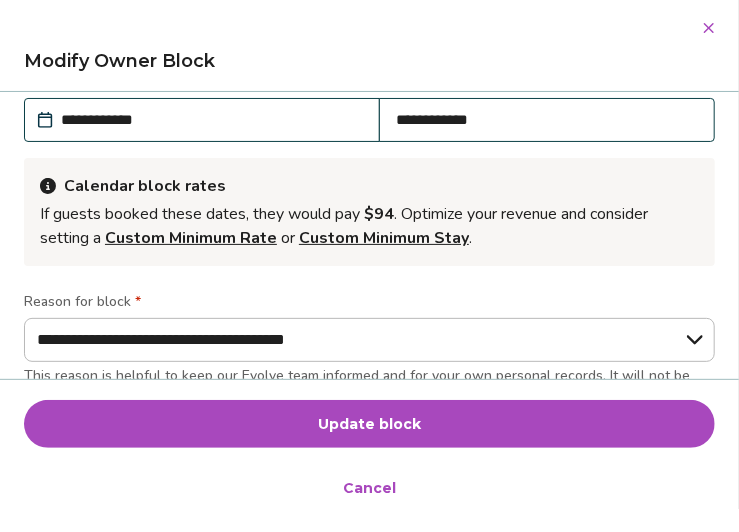 click on "Update block" at bounding box center (369, 424) 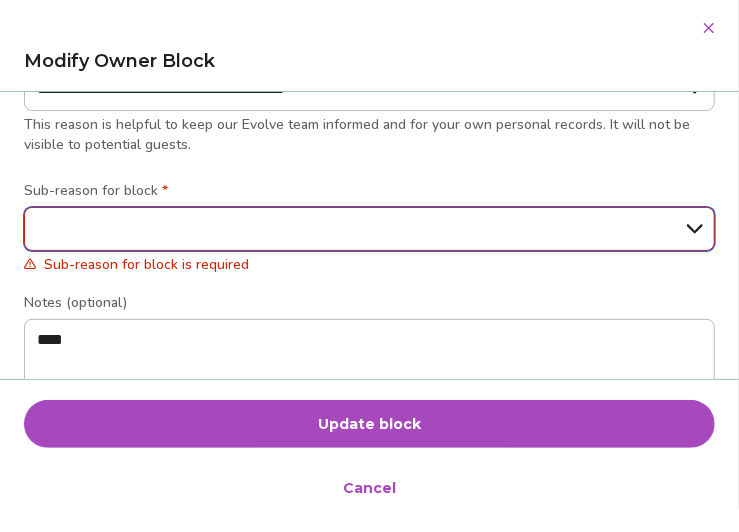 click on "**********" at bounding box center (369, 229) 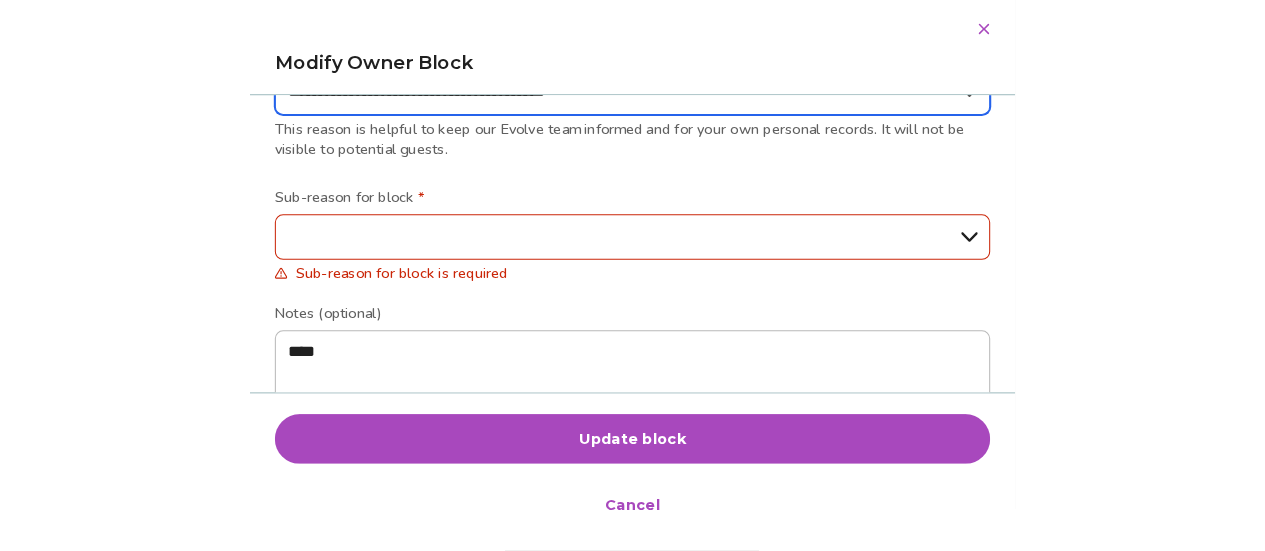 scroll, scrollTop: 360, scrollLeft: 0, axis: vertical 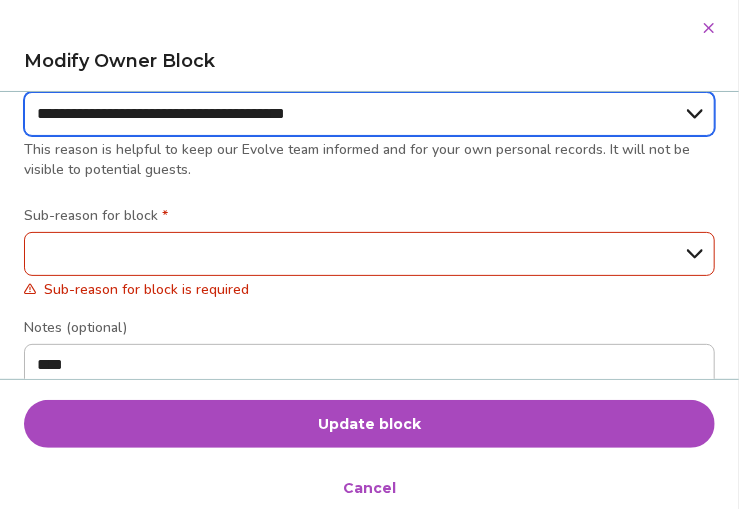 click on "**********" at bounding box center (369, 114) 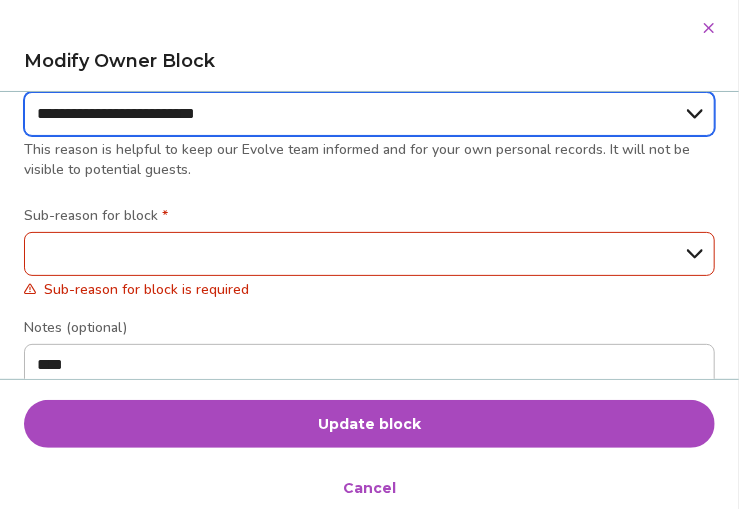 click on "**********" at bounding box center (369, 114) 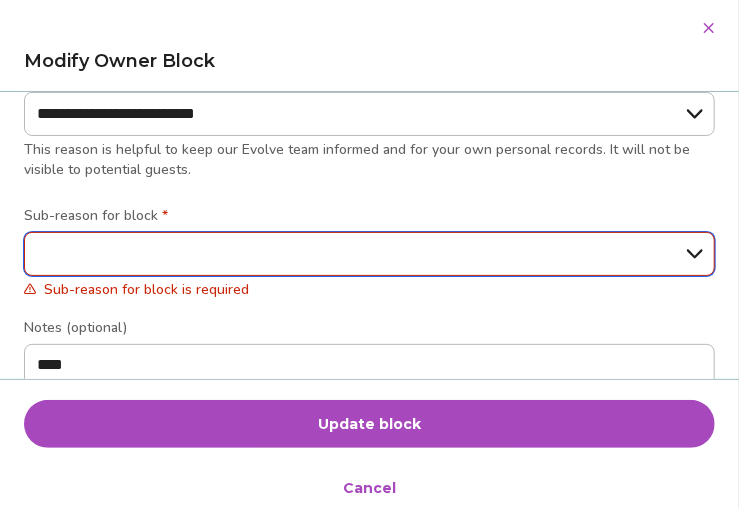 click on "**********" at bounding box center [369, 254] 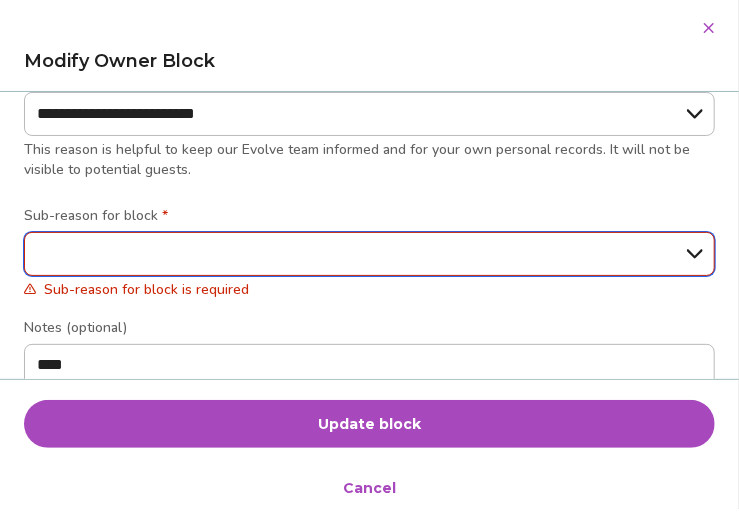 select on "**********" 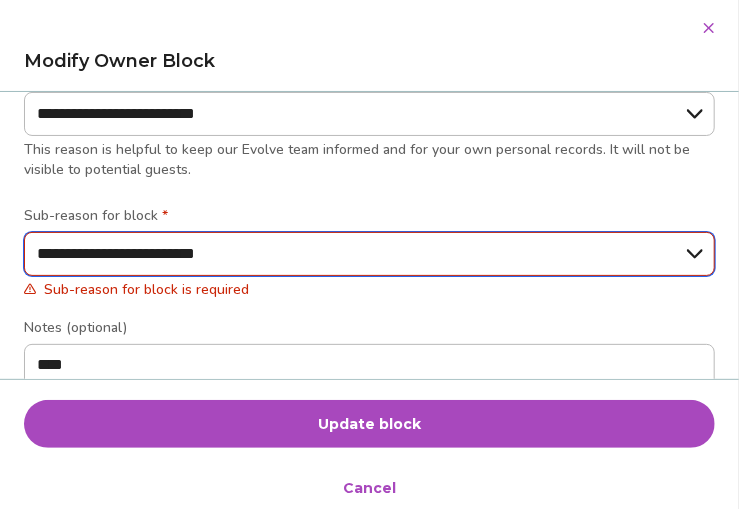 click on "**********" at bounding box center [369, 254] 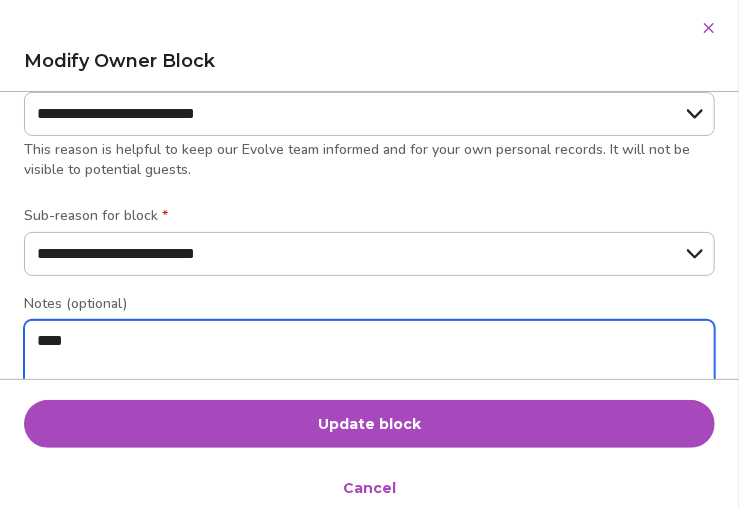 click on "****" at bounding box center (369, 357) 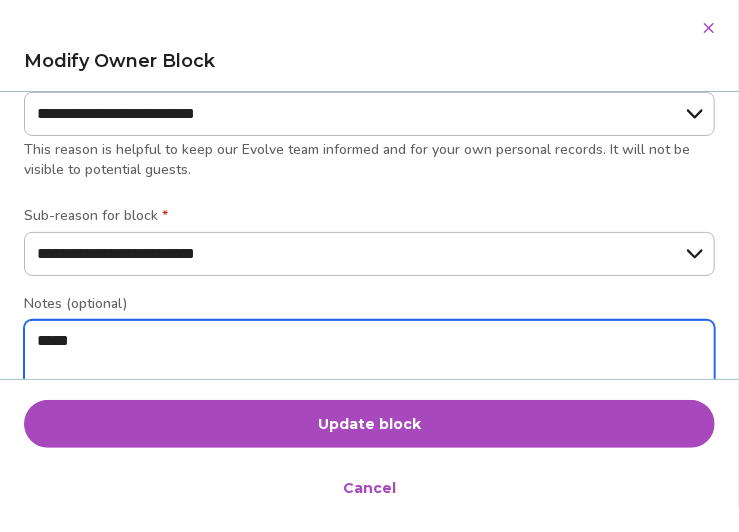 type on "******" 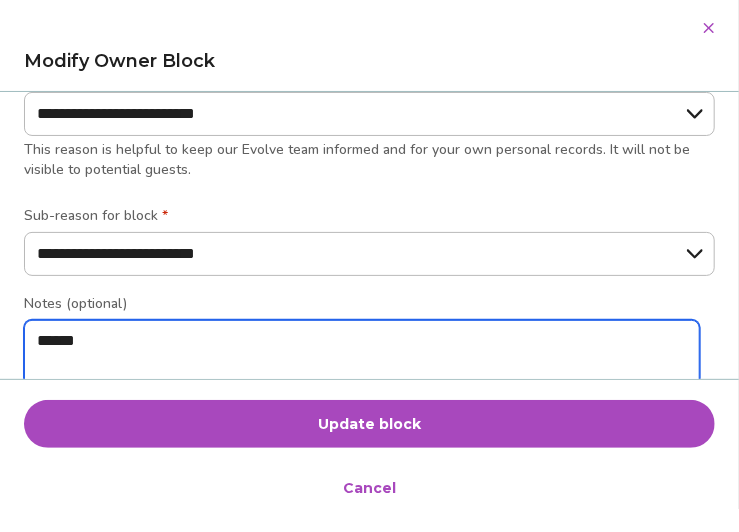 type on "*****" 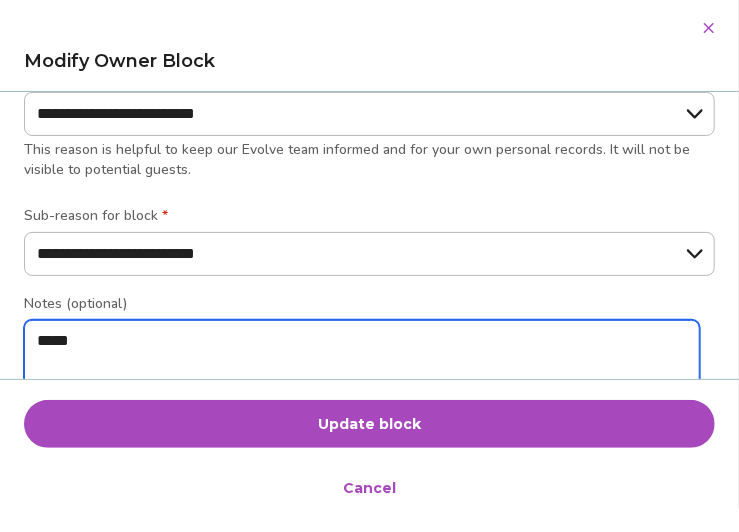 type on "******" 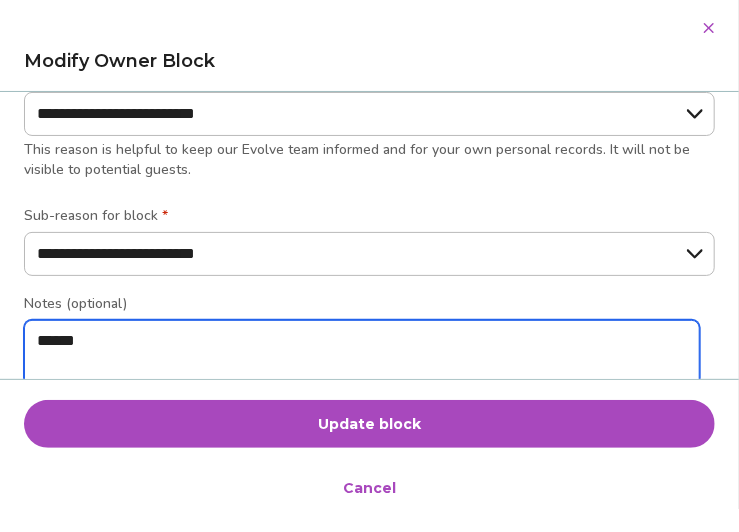 type on "*******" 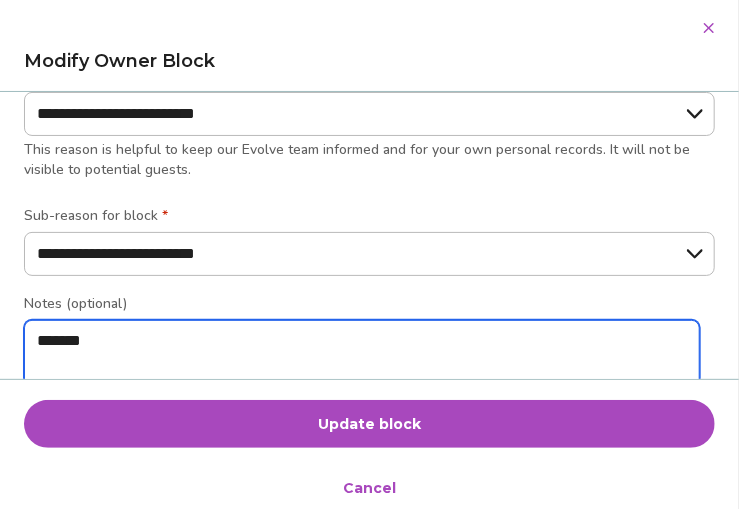 type on "********" 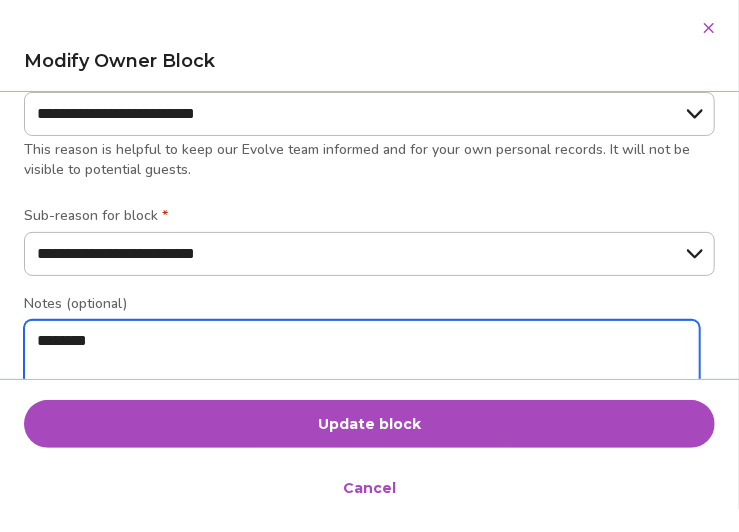 type on "*********" 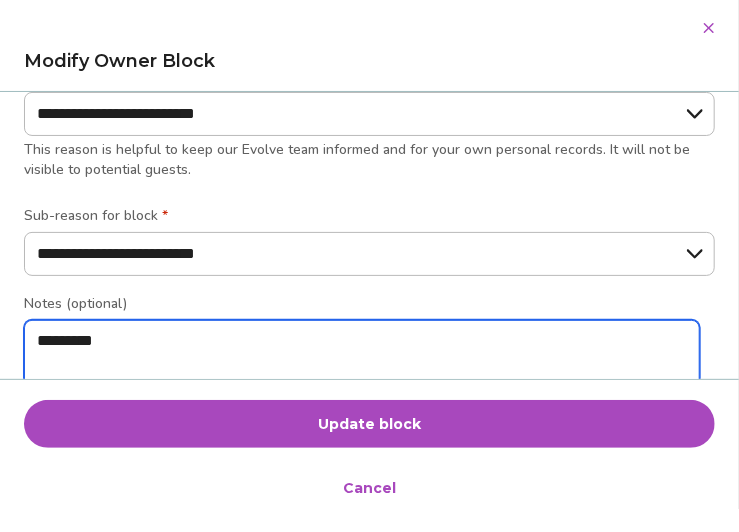 type on "**********" 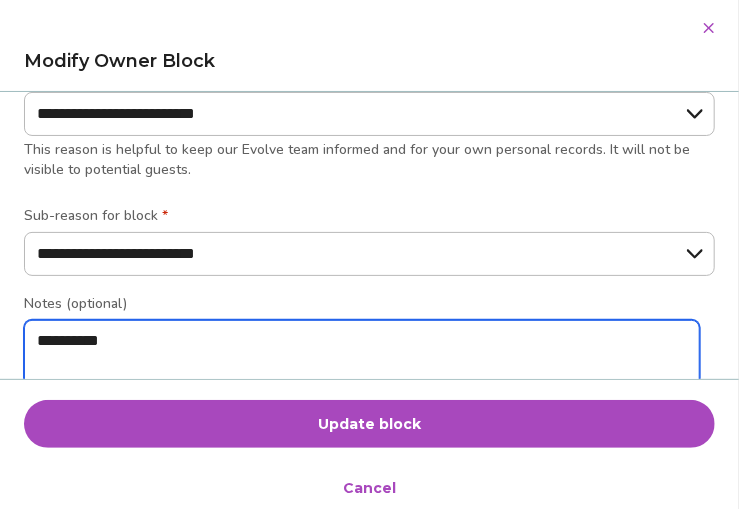 type on "*" 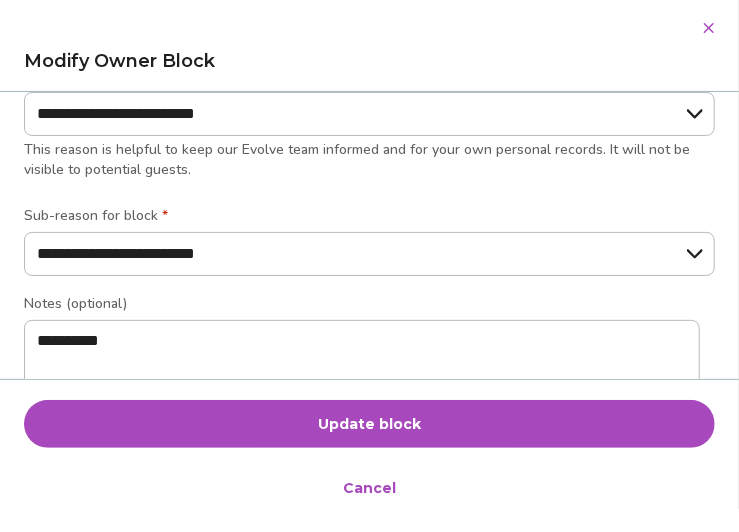 click on "Update block" at bounding box center [369, 424] 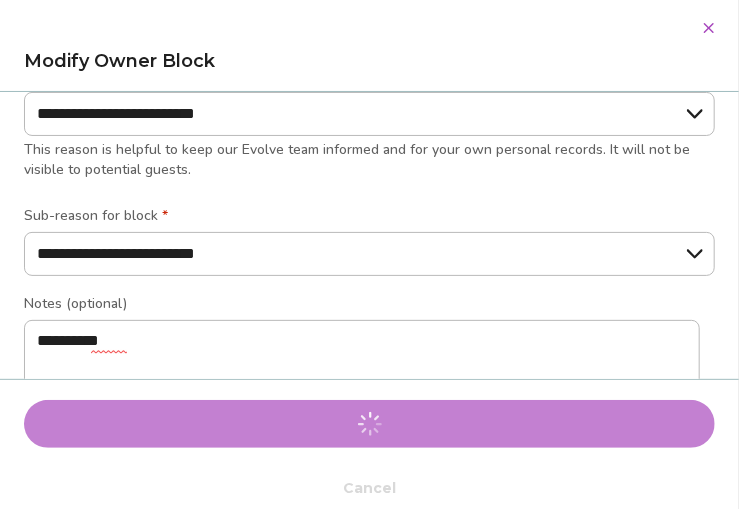 type on "*" 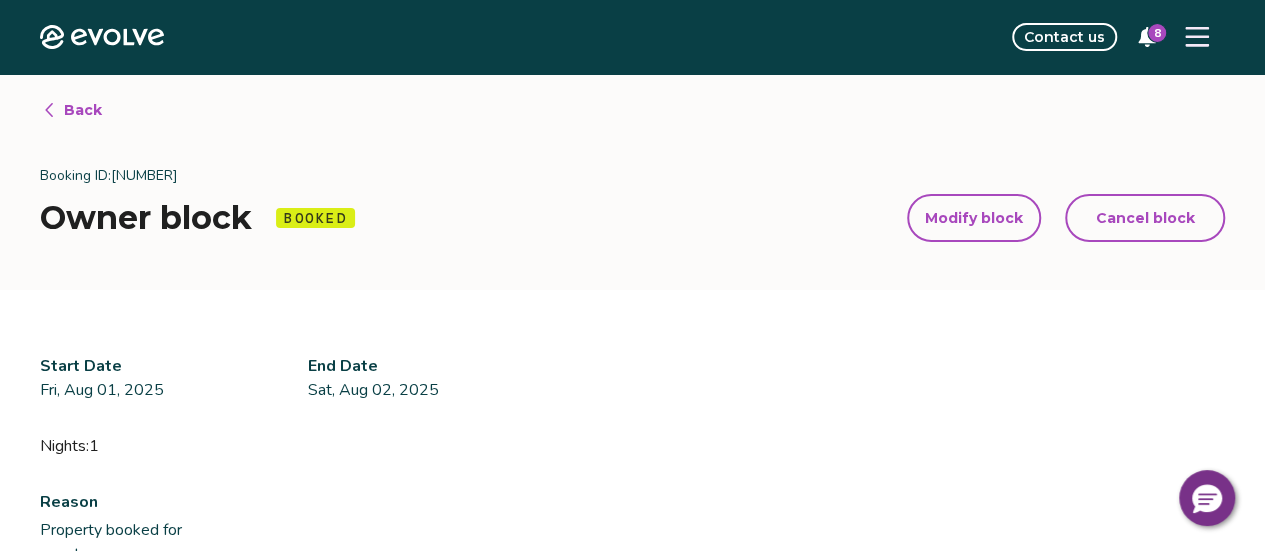 click on "Booking ID:  [NUMBER] Owner block Booked Modify block Cancel block" at bounding box center [632, 200] 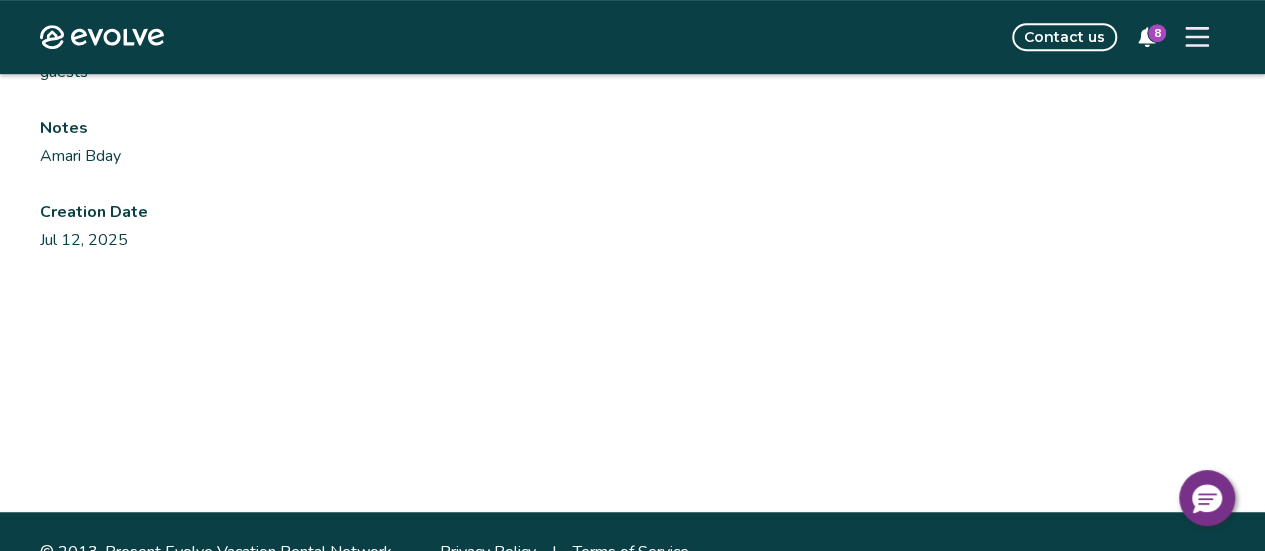 scroll, scrollTop: 0, scrollLeft: 0, axis: both 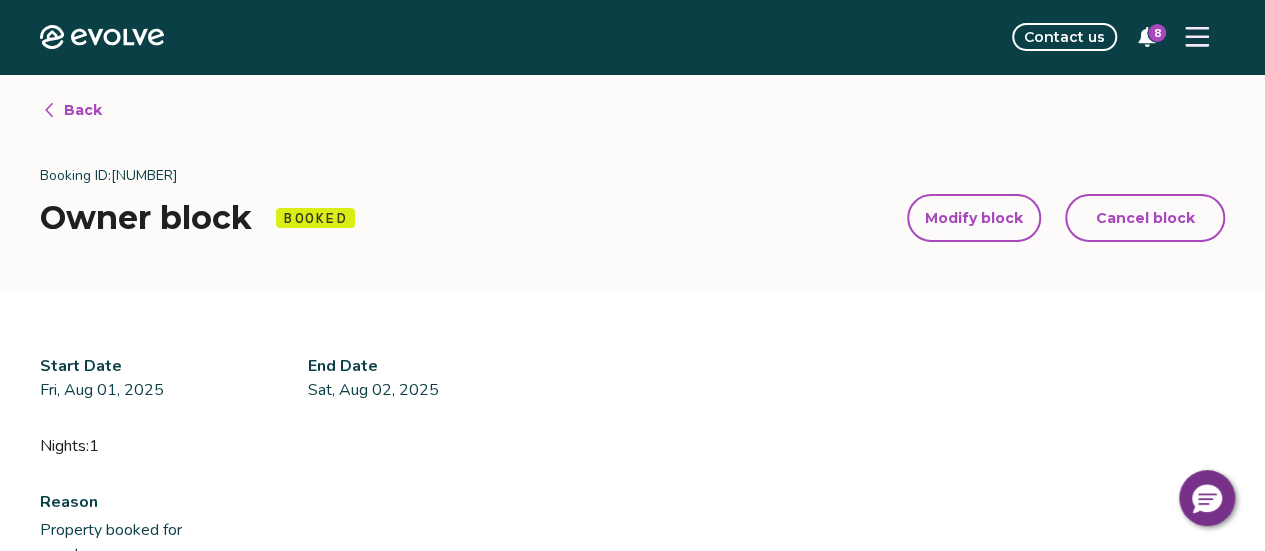 click on "Back Booking ID:  [NUMBER] Owner block Booked Modify block Cancel block Modify block Cancel block" at bounding box center (632, 182) 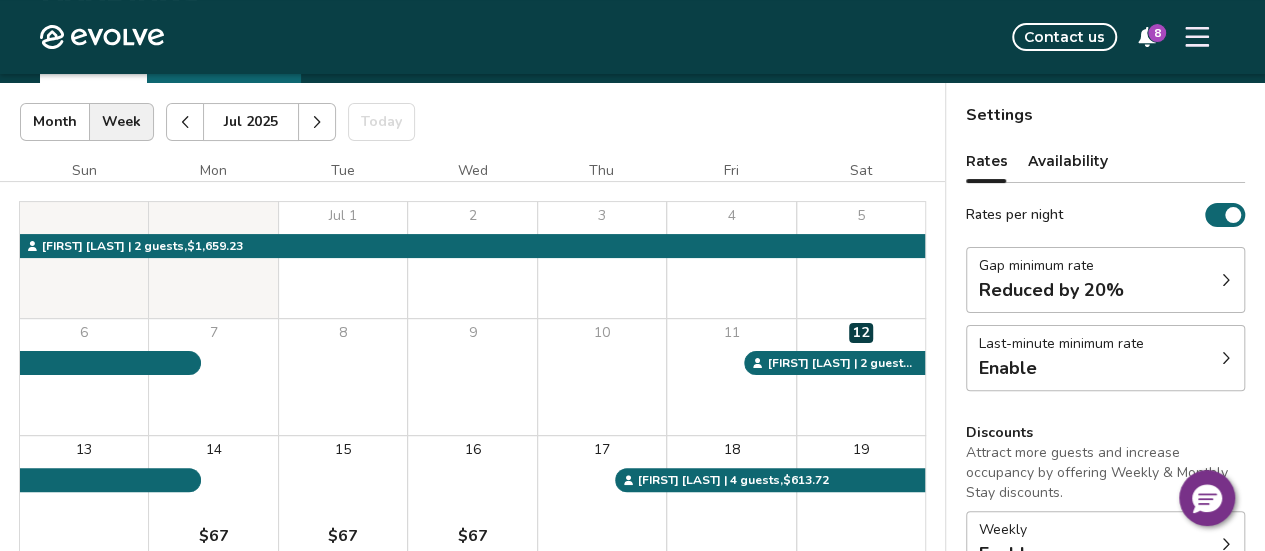 scroll, scrollTop: 96, scrollLeft: 0, axis: vertical 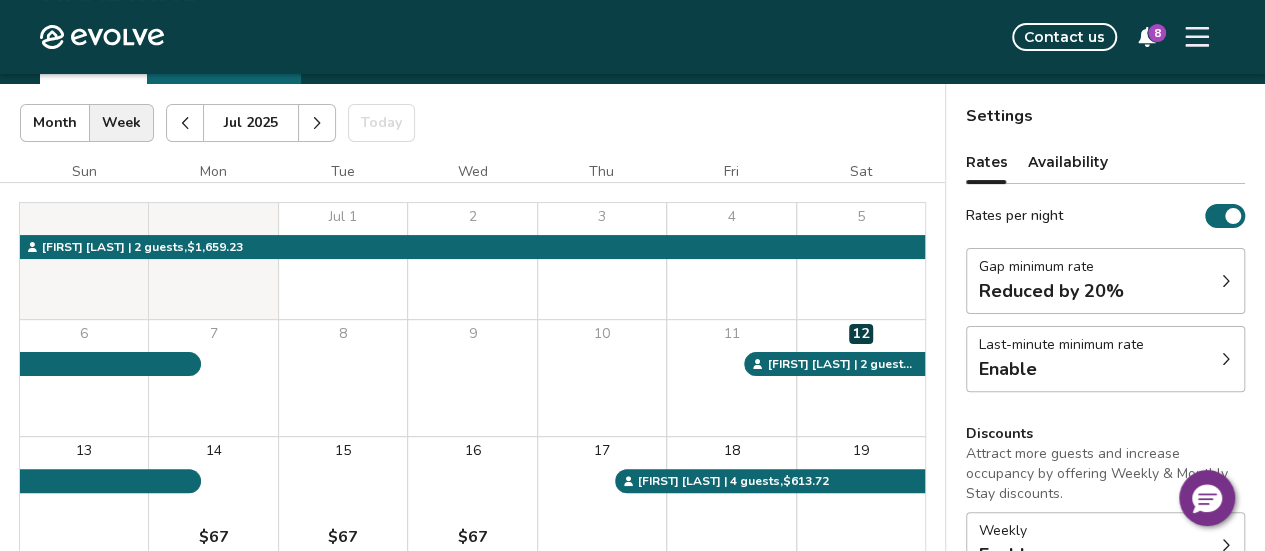 click on "Contact us 8" at bounding box center (706, 37) 